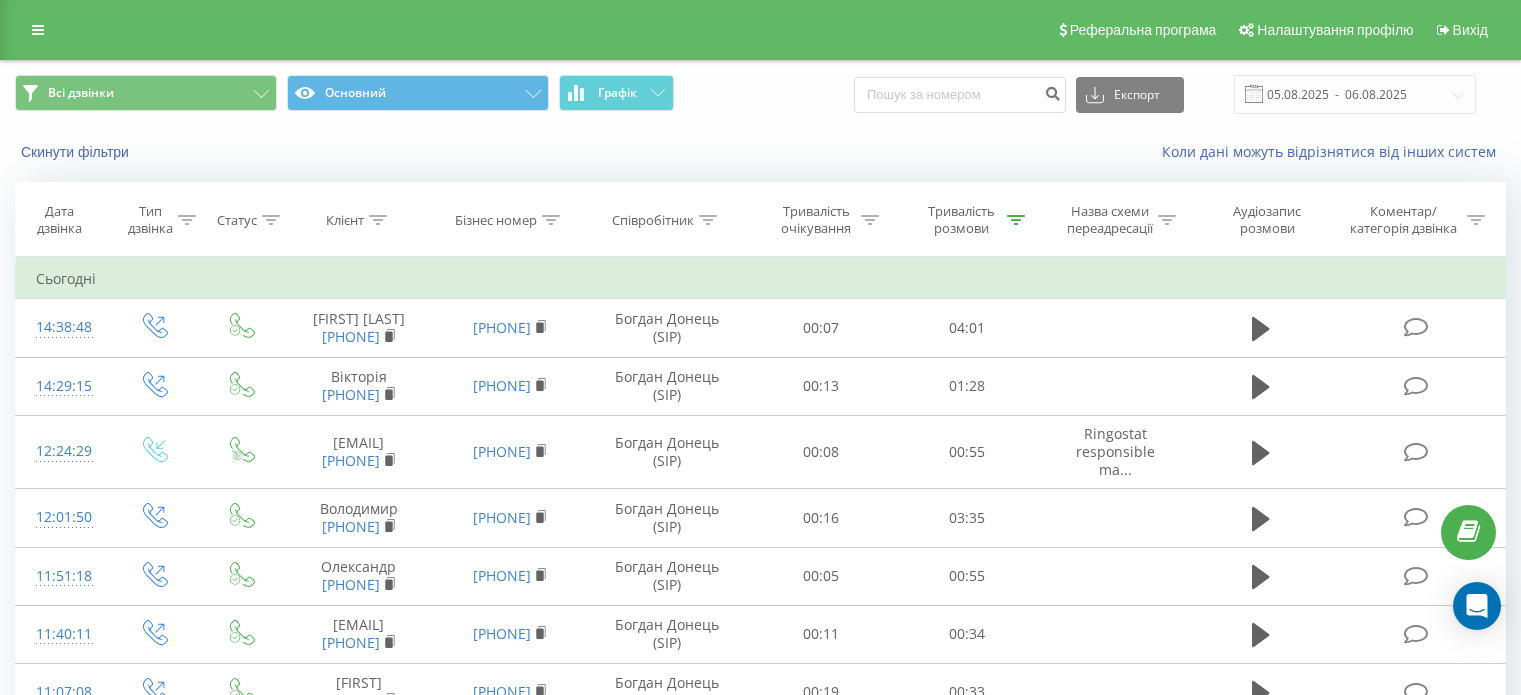 scroll, scrollTop: 411, scrollLeft: 0, axis: vertical 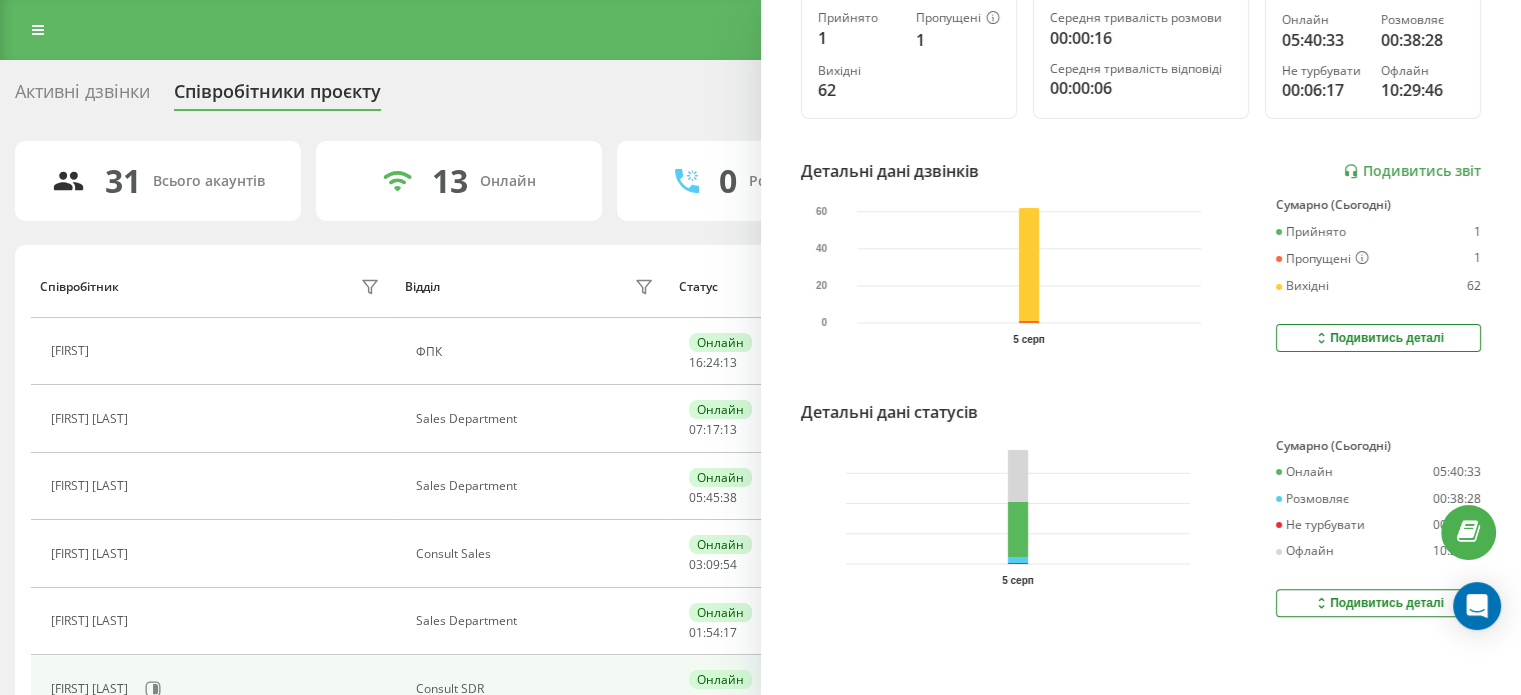 click on "Подивитись деталі" at bounding box center (1378, 603) 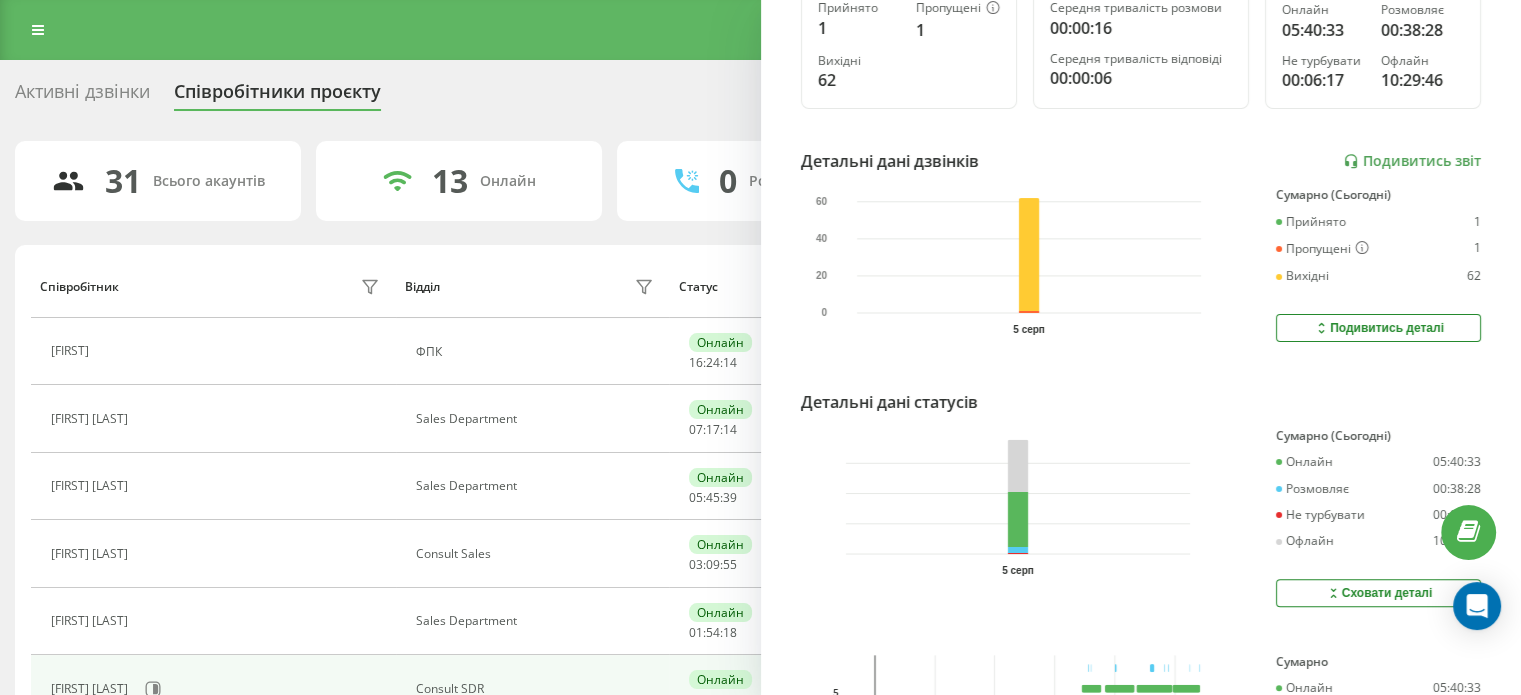 click on "Сховати деталі" at bounding box center [1379, 593] 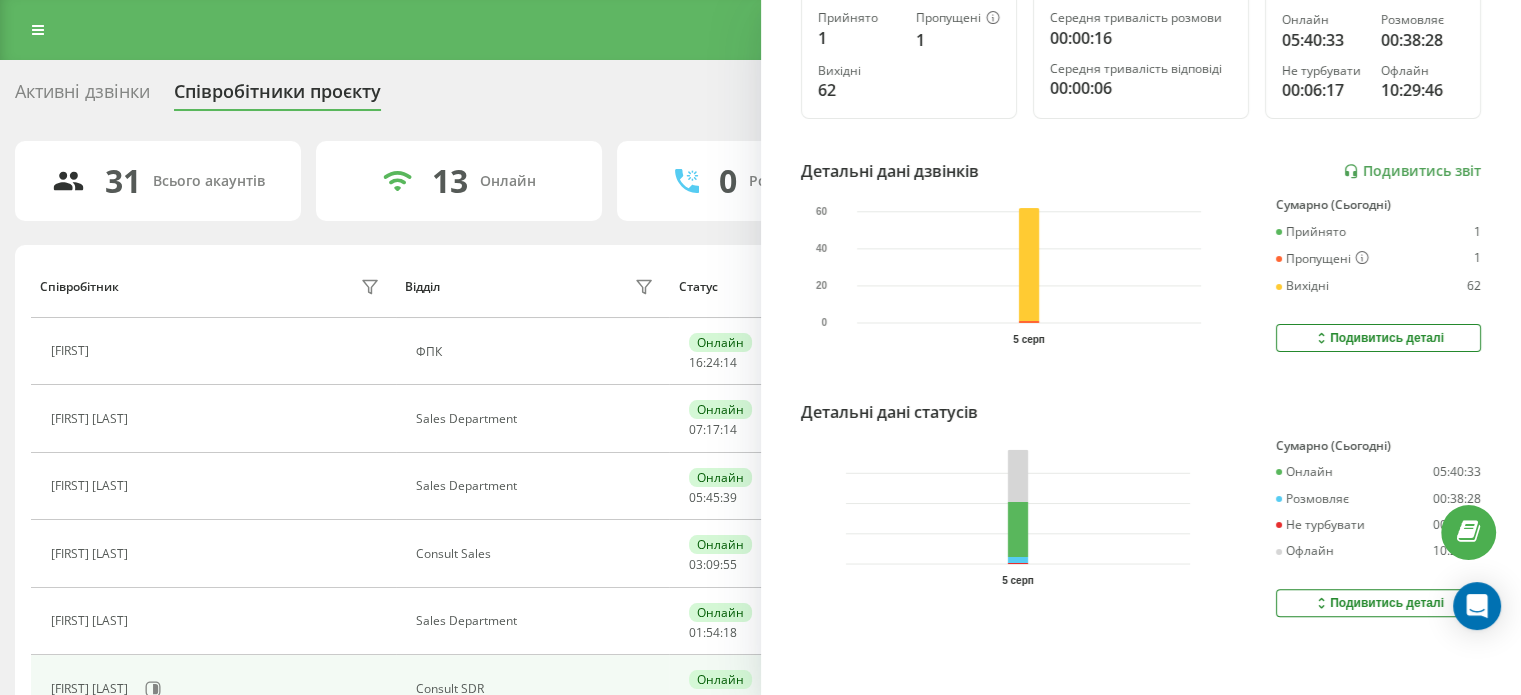 scroll, scrollTop: 0, scrollLeft: 0, axis: both 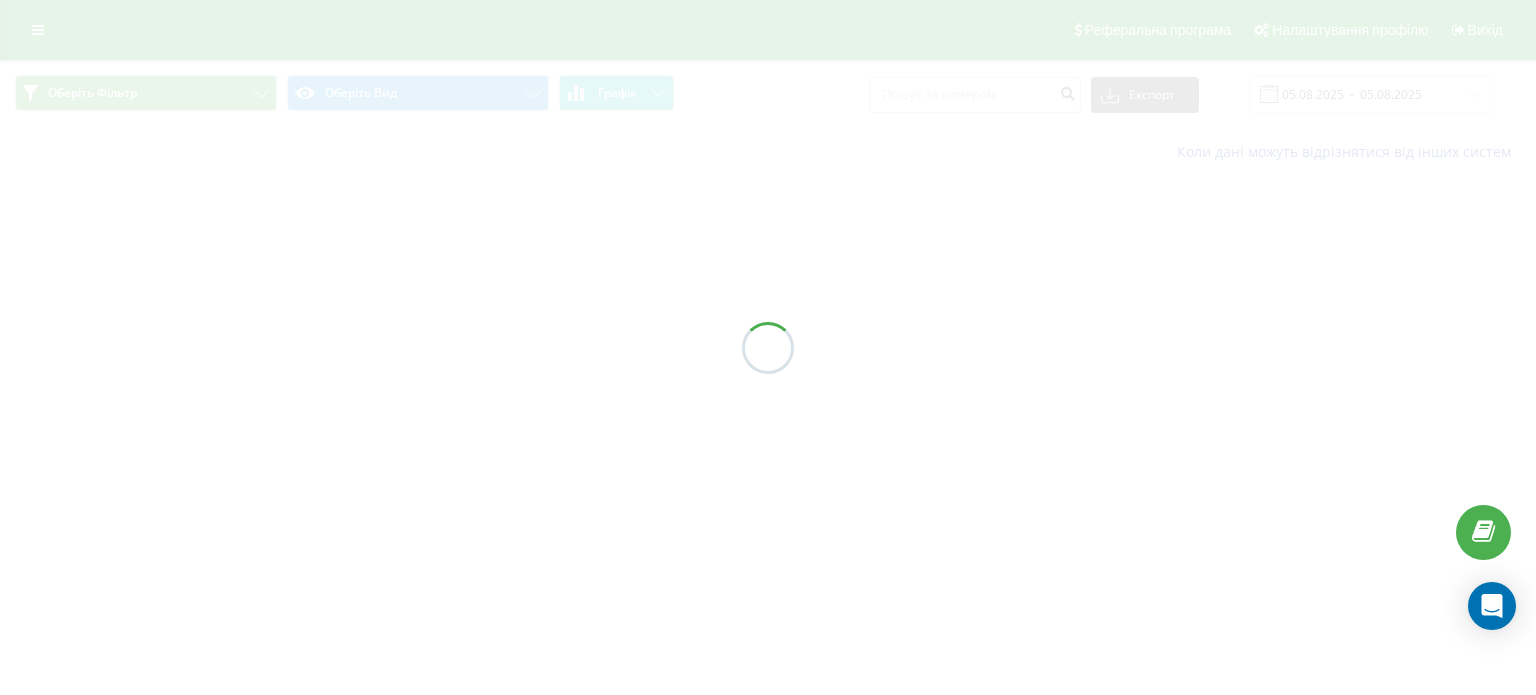 type on "05.08.2025  -  06.08.2025" 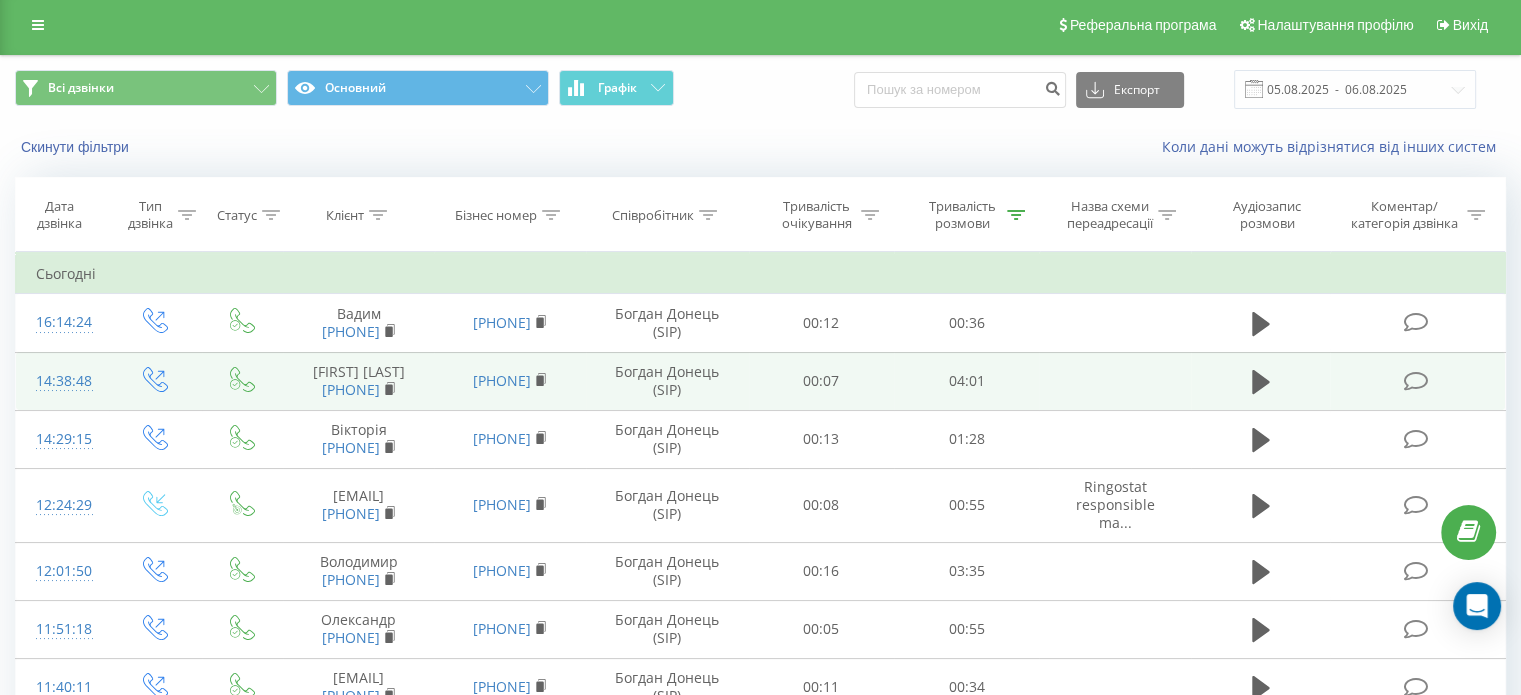scroll, scrollTop: 0, scrollLeft: 0, axis: both 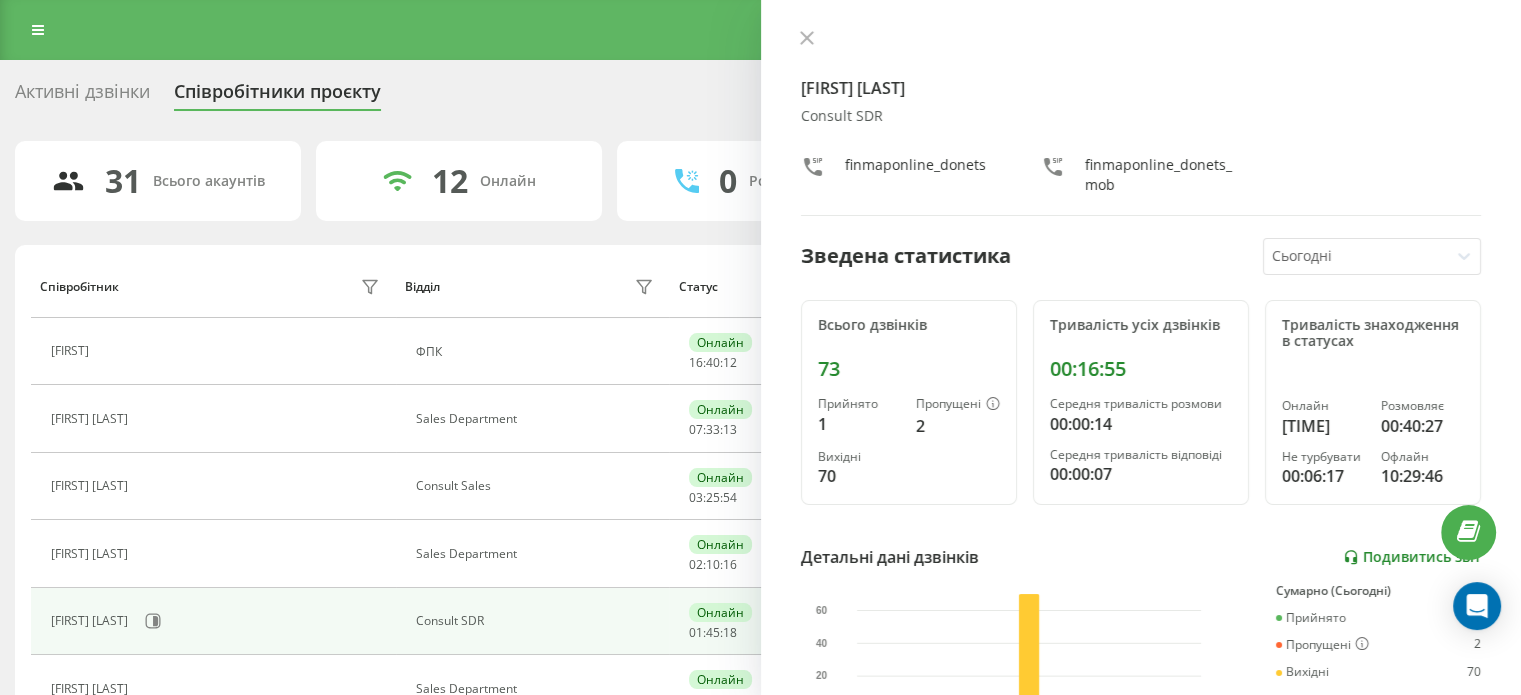 click on "Подивитись звіт" at bounding box center [1412, 557] 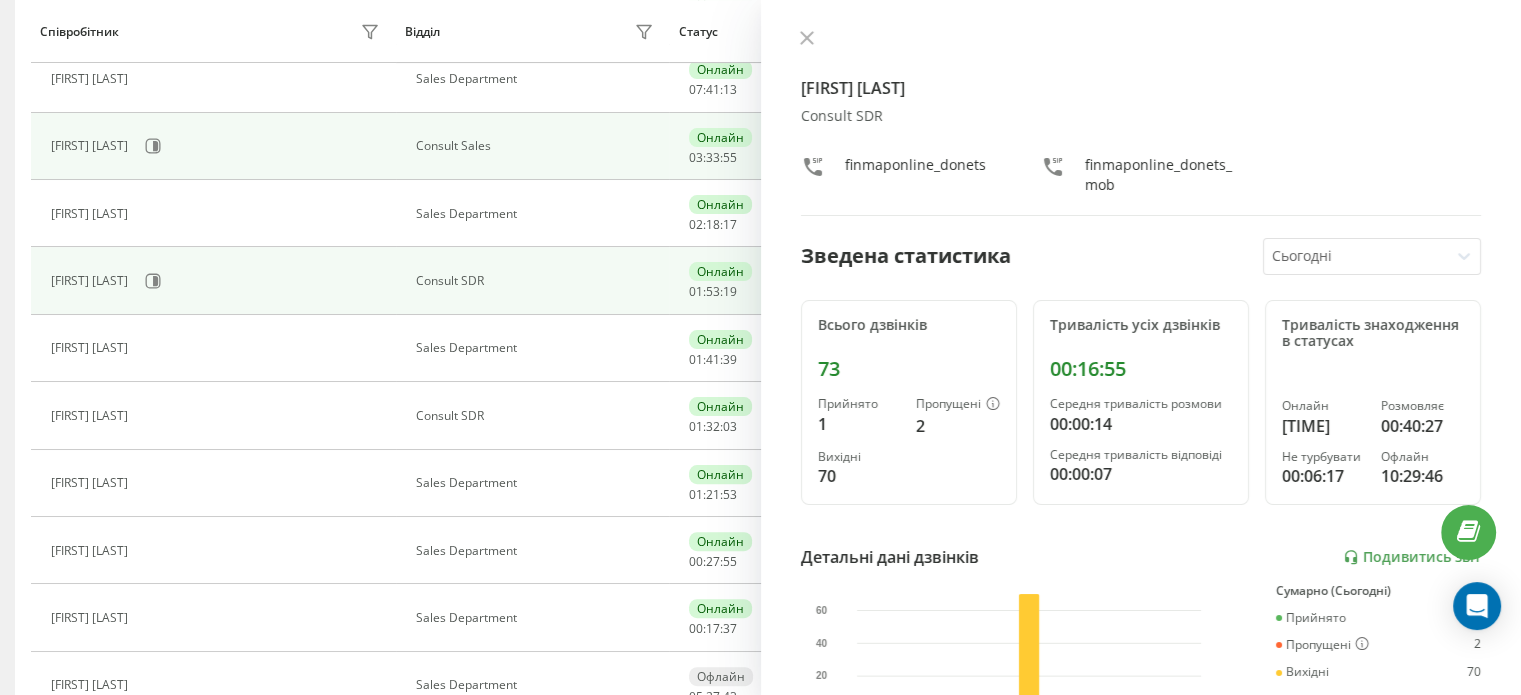 scroll, scrollTop: 500, scrollLeft: 0, axis: vertical 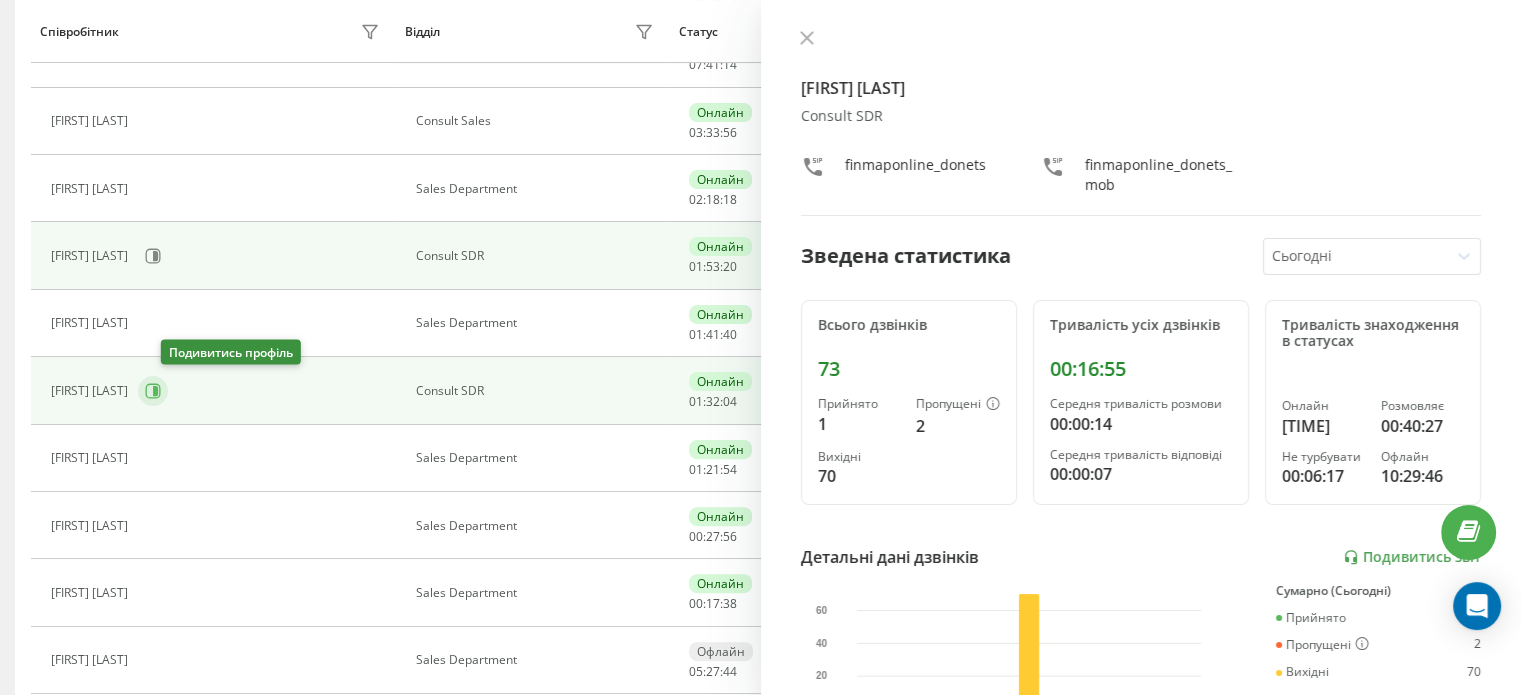 click 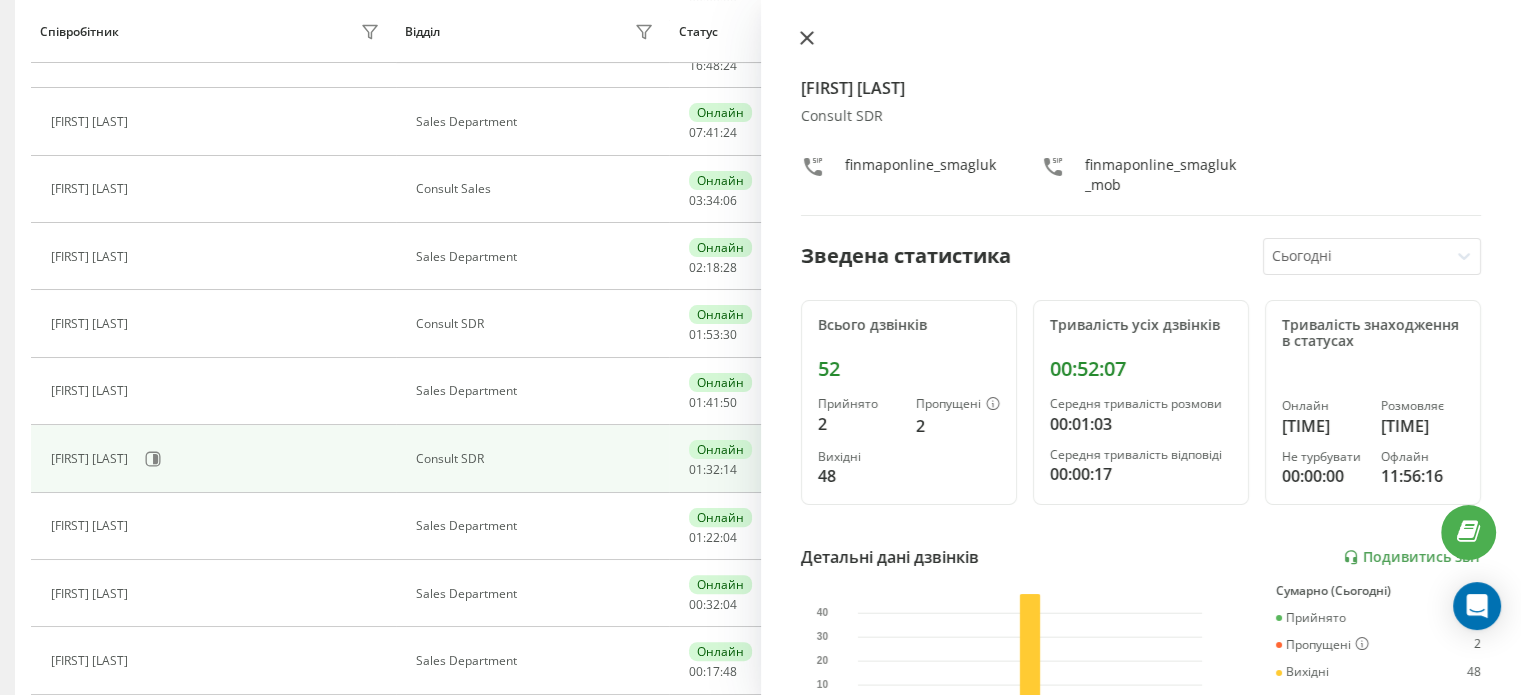 scroll, scrollTop: 0, scrollLeft: 0, axis: both 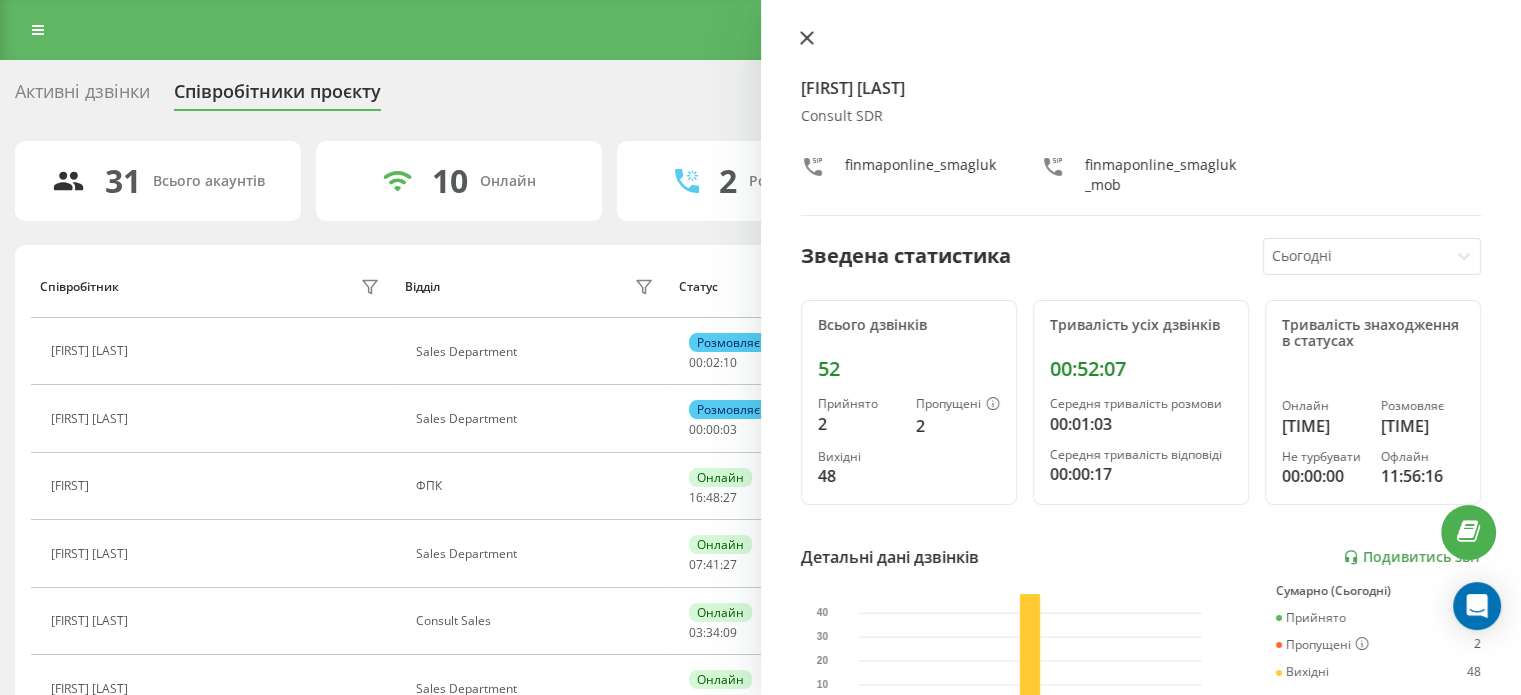 click at bounding box center [807, 39] 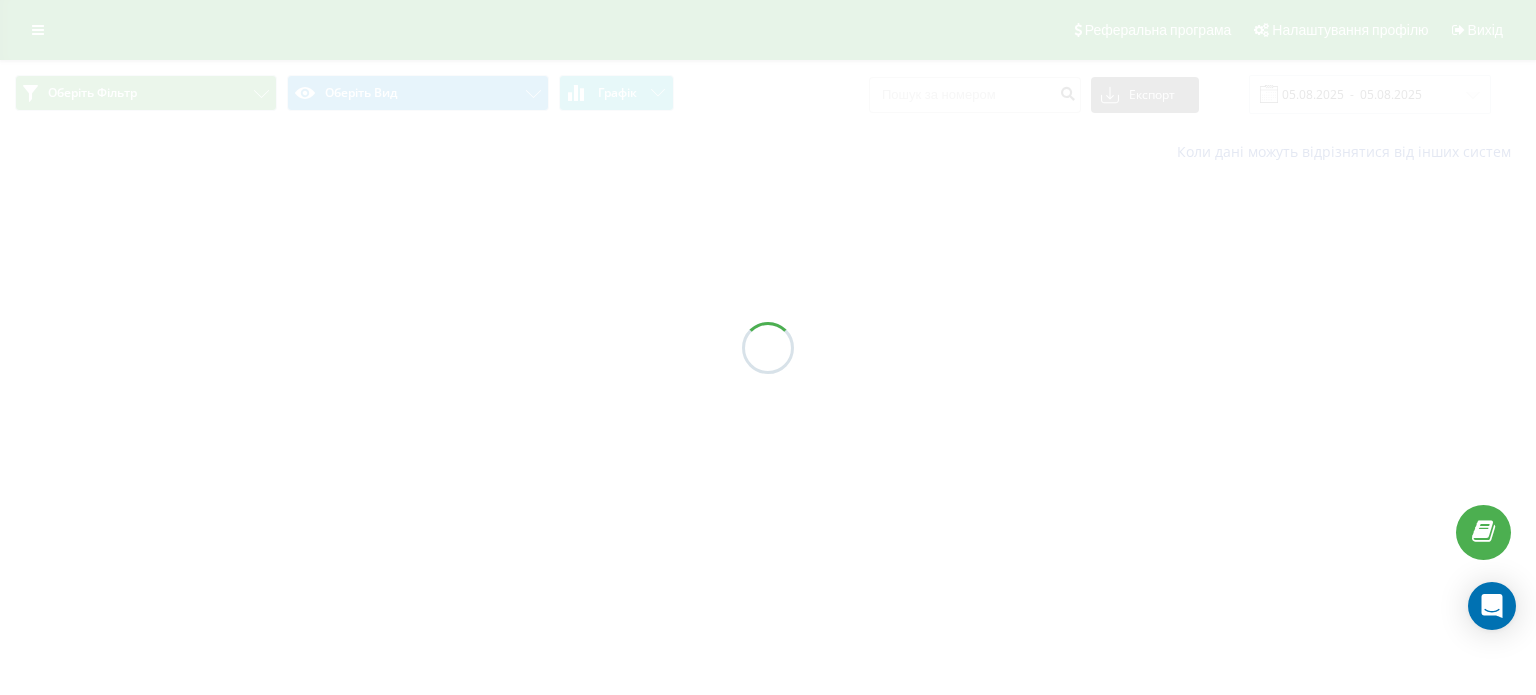 scroll, scrollTop: 0, scrollLeft: 0, axis: both 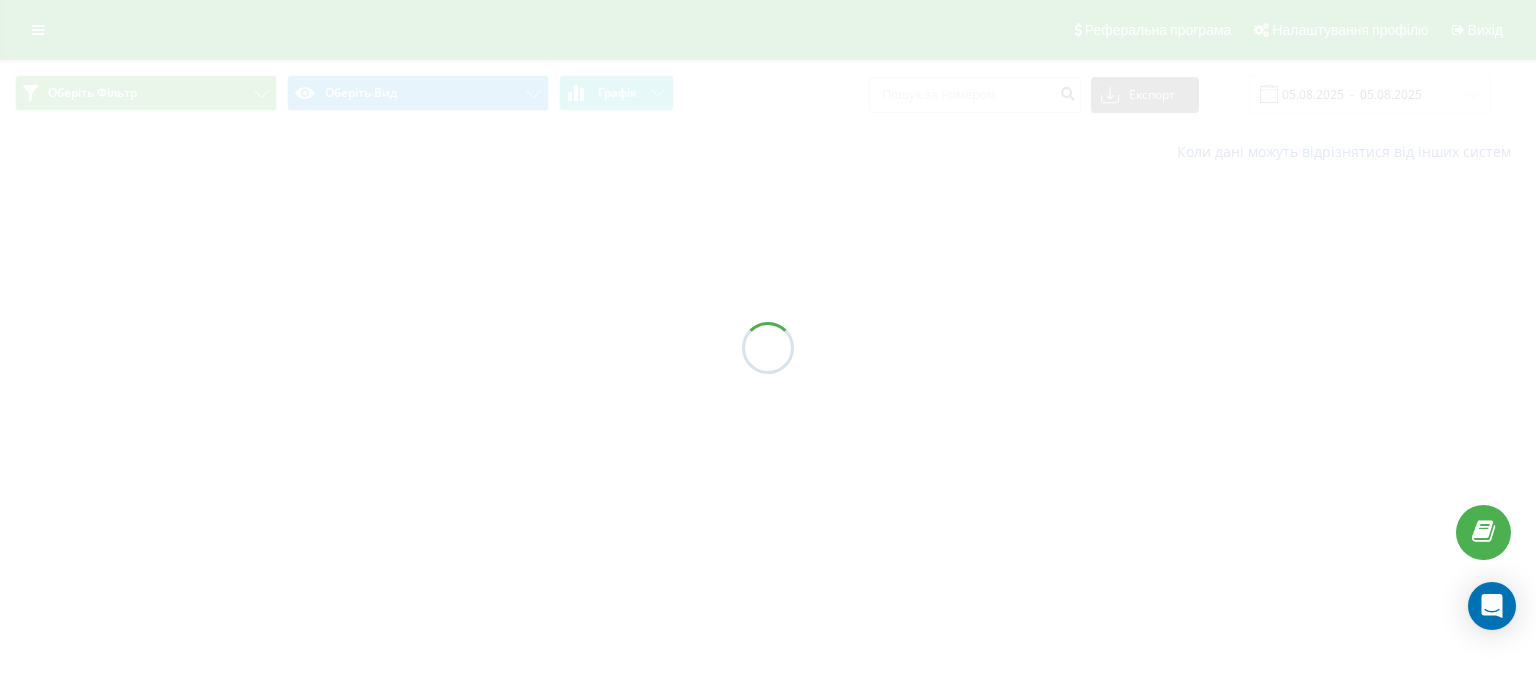 type on "05.08.2025  -  06.08.2025" 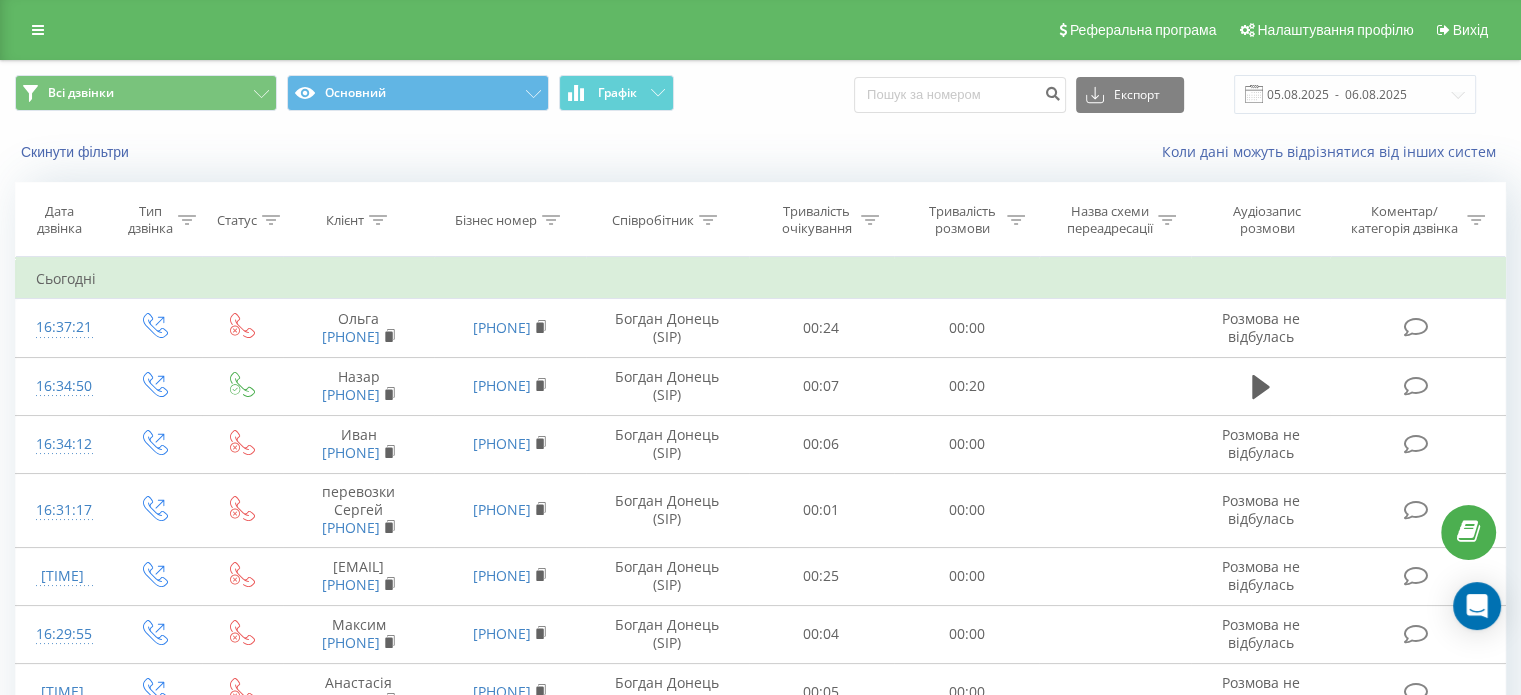 scroll, scrollTop: 0, scrollLeft: 0, axis: both 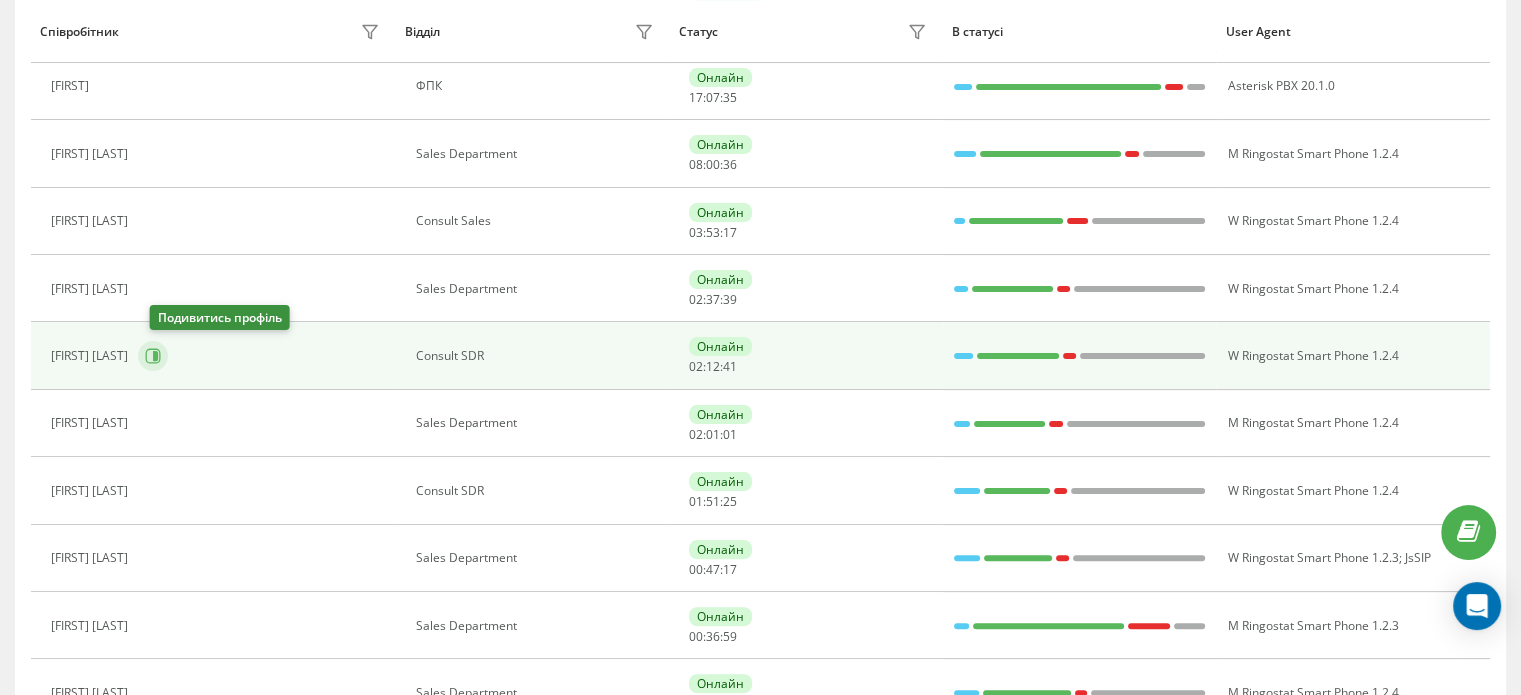 click 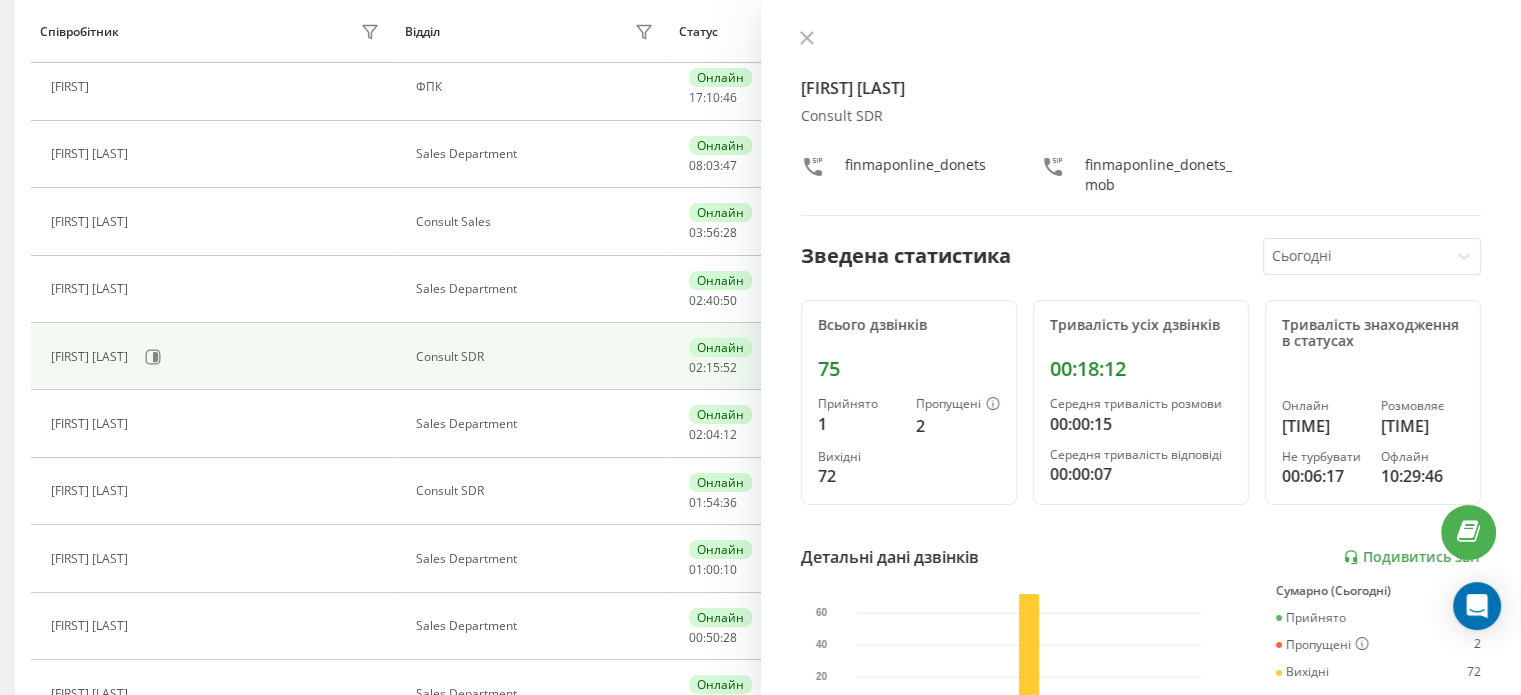 scroll, scrollTop: 0, scrollLeft: 0, axis: both 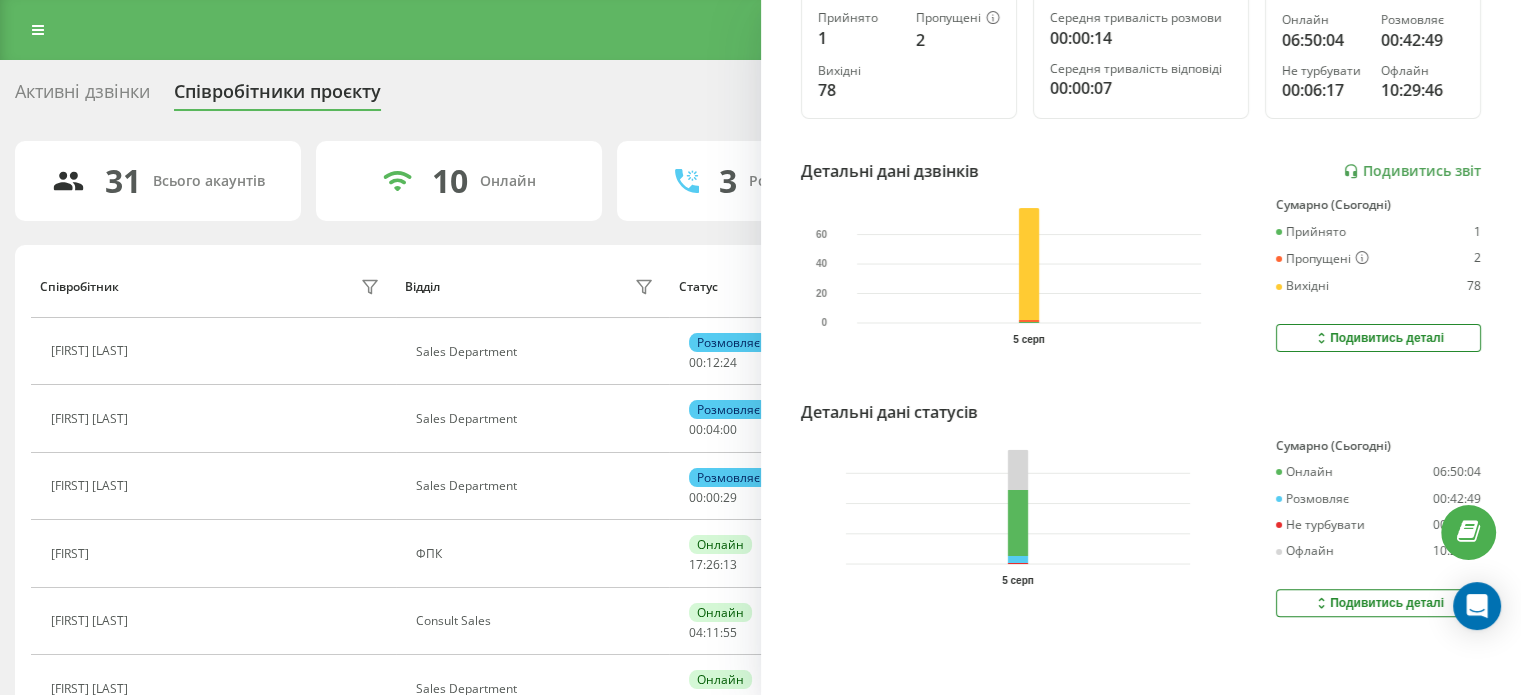 click on "Подивитись деталі" at bounding box center [1378, 603] 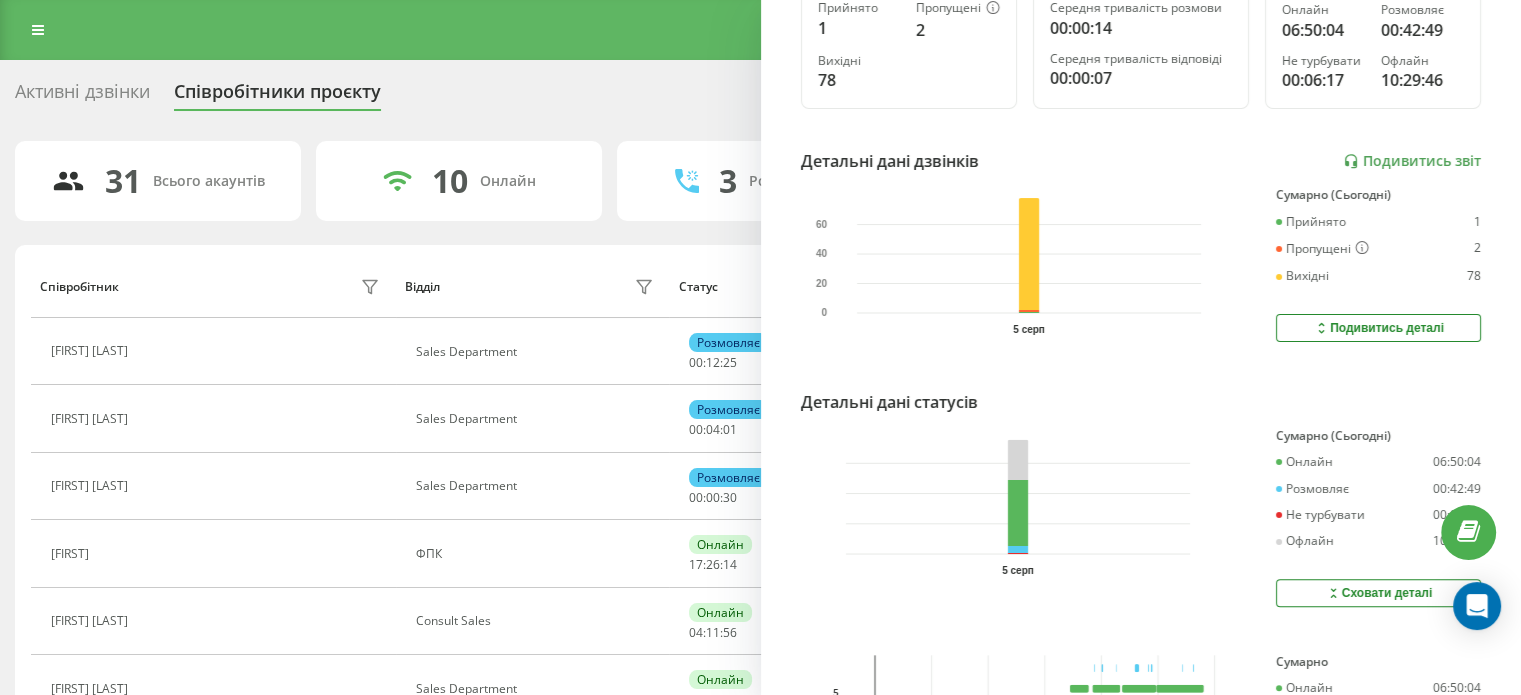 click on "Сховати деталі" at bounding box center (1378, 593) 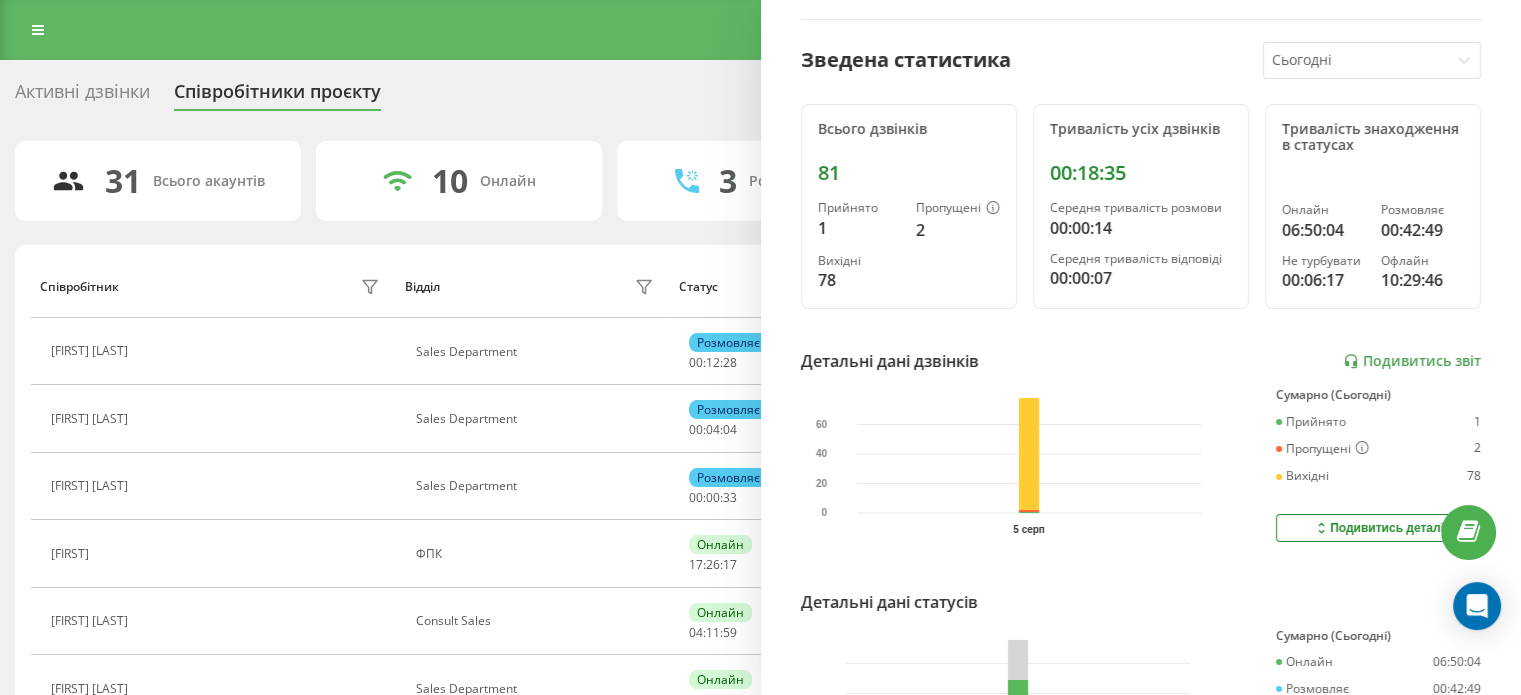 scroll, scrollTop: 0, scrollLeft: 0, axis: both 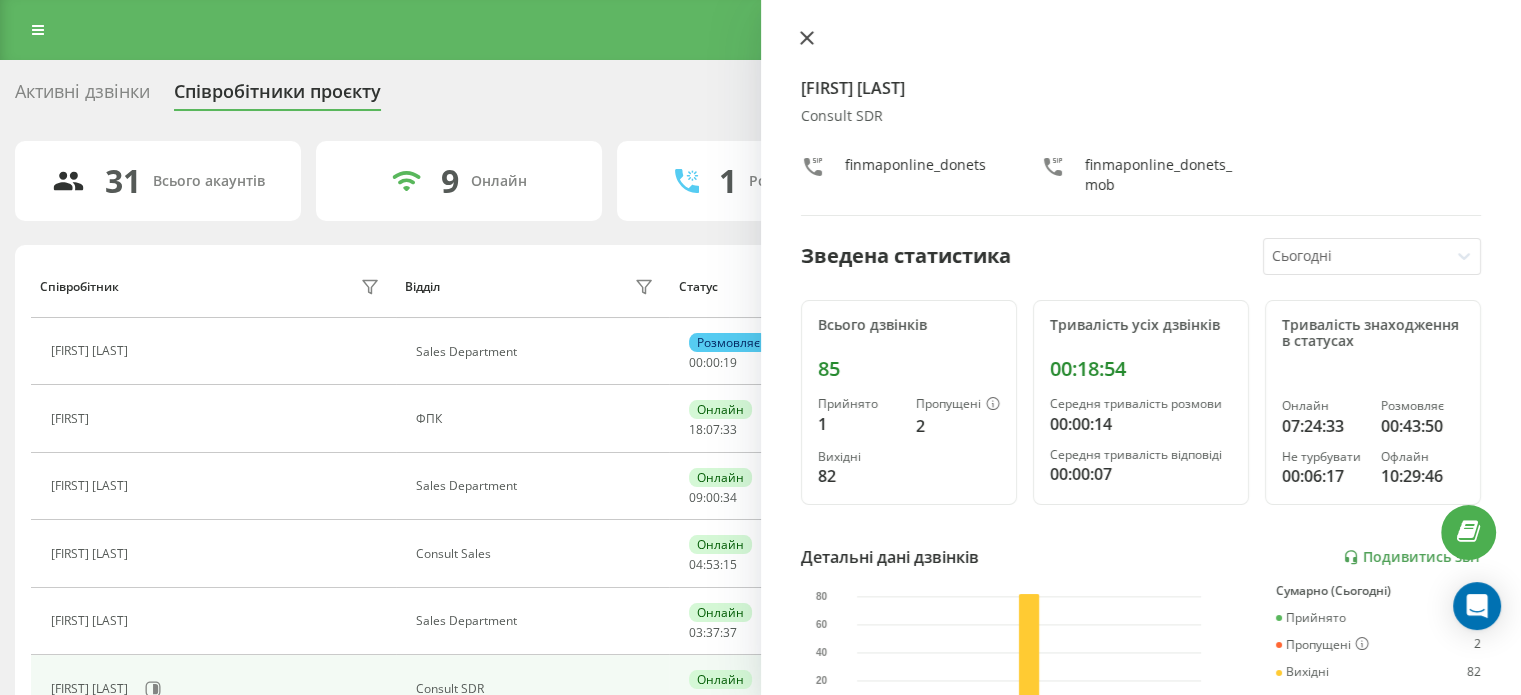 click 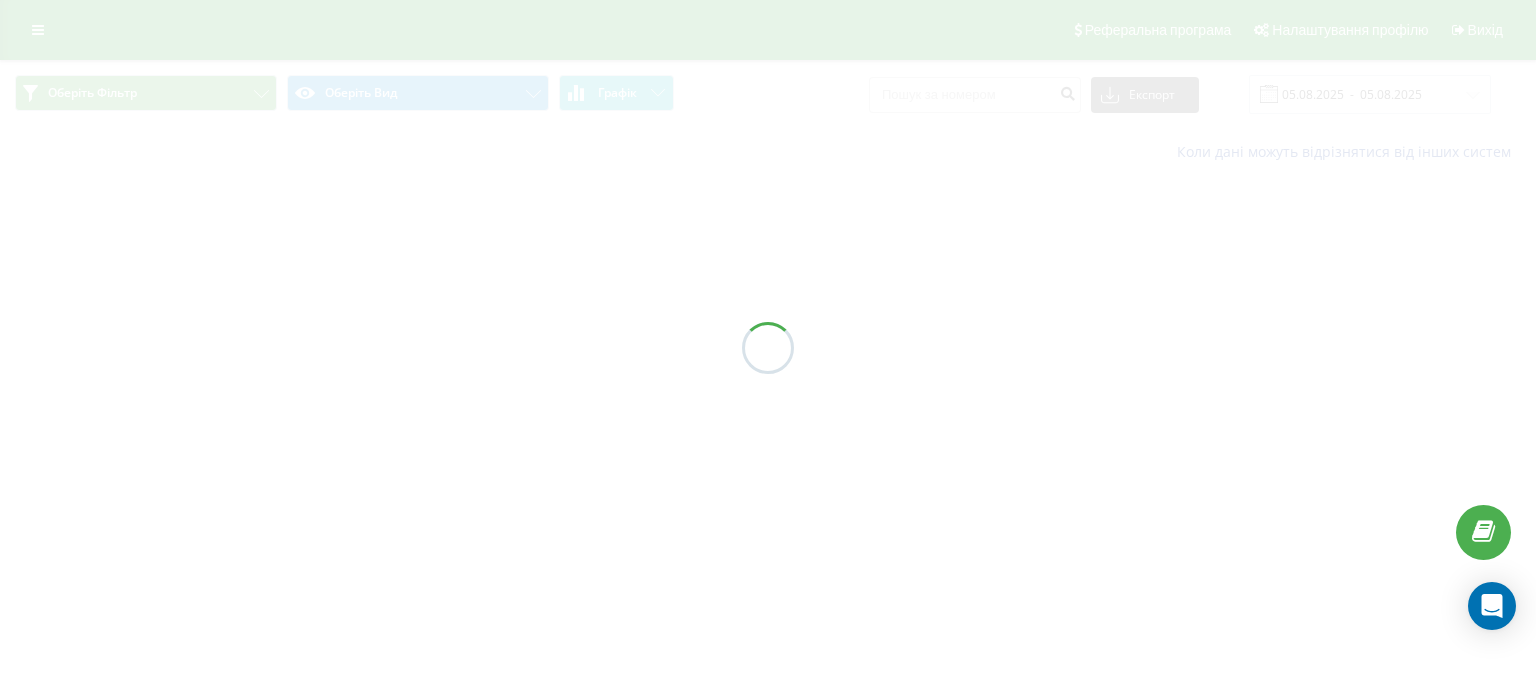 scroll, scrollTop: 0, scrollLeft: 0, axis: both 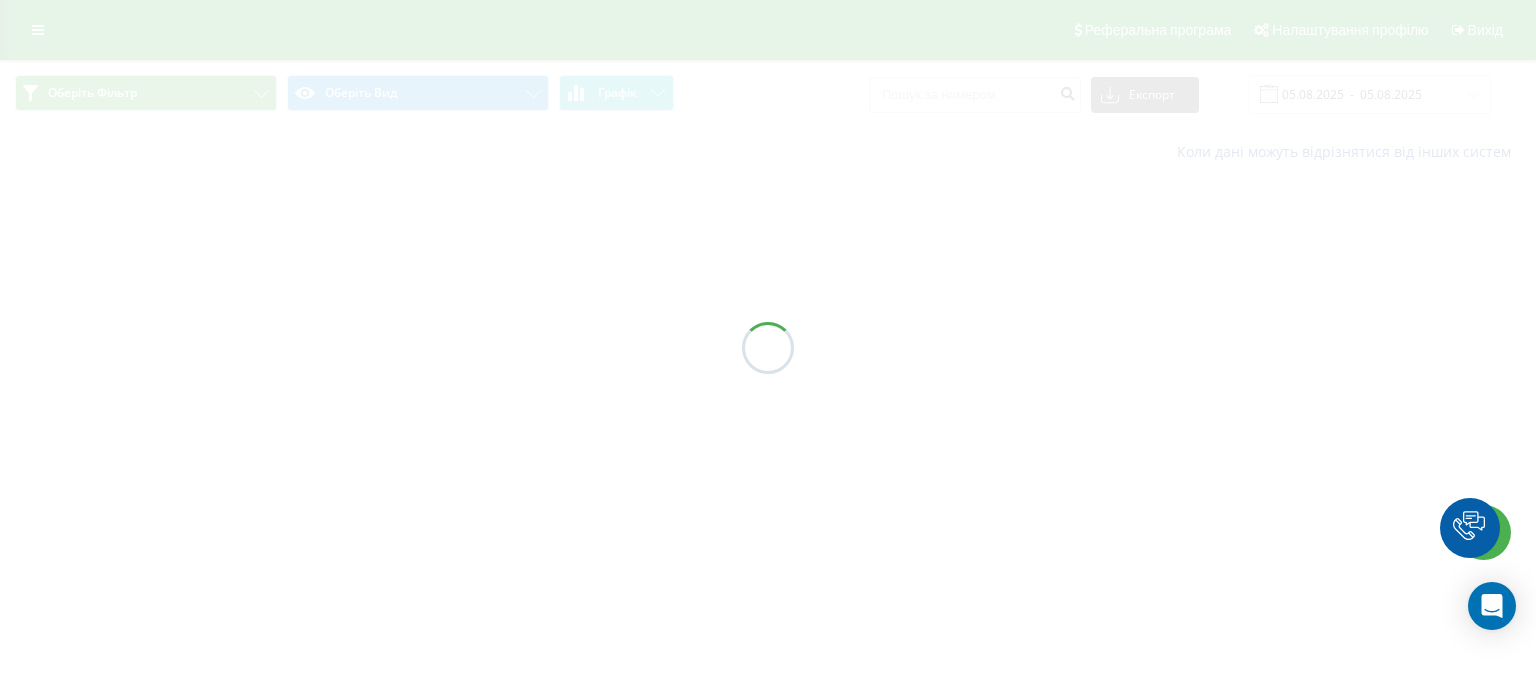 type on "05.08.2025  -  06.08.2025" 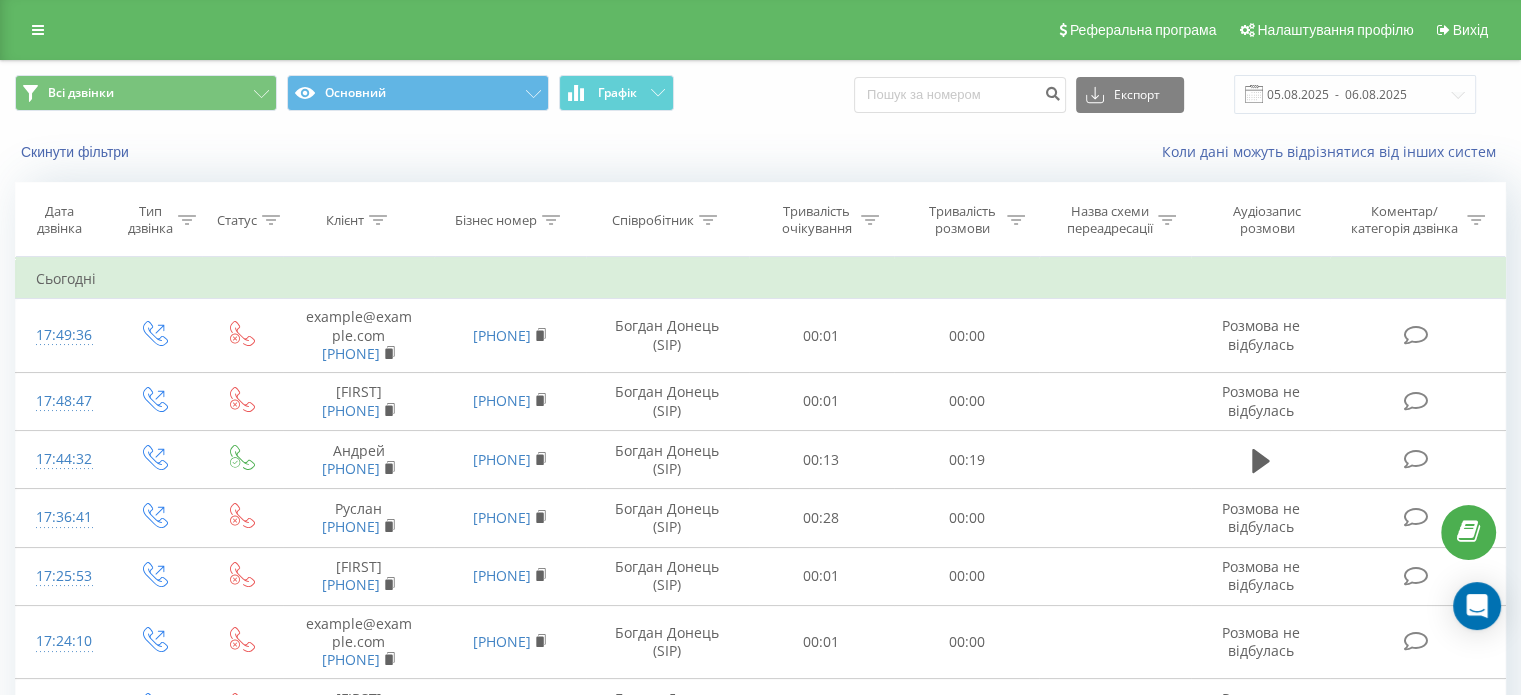 click at bounding box center (1016, 220) 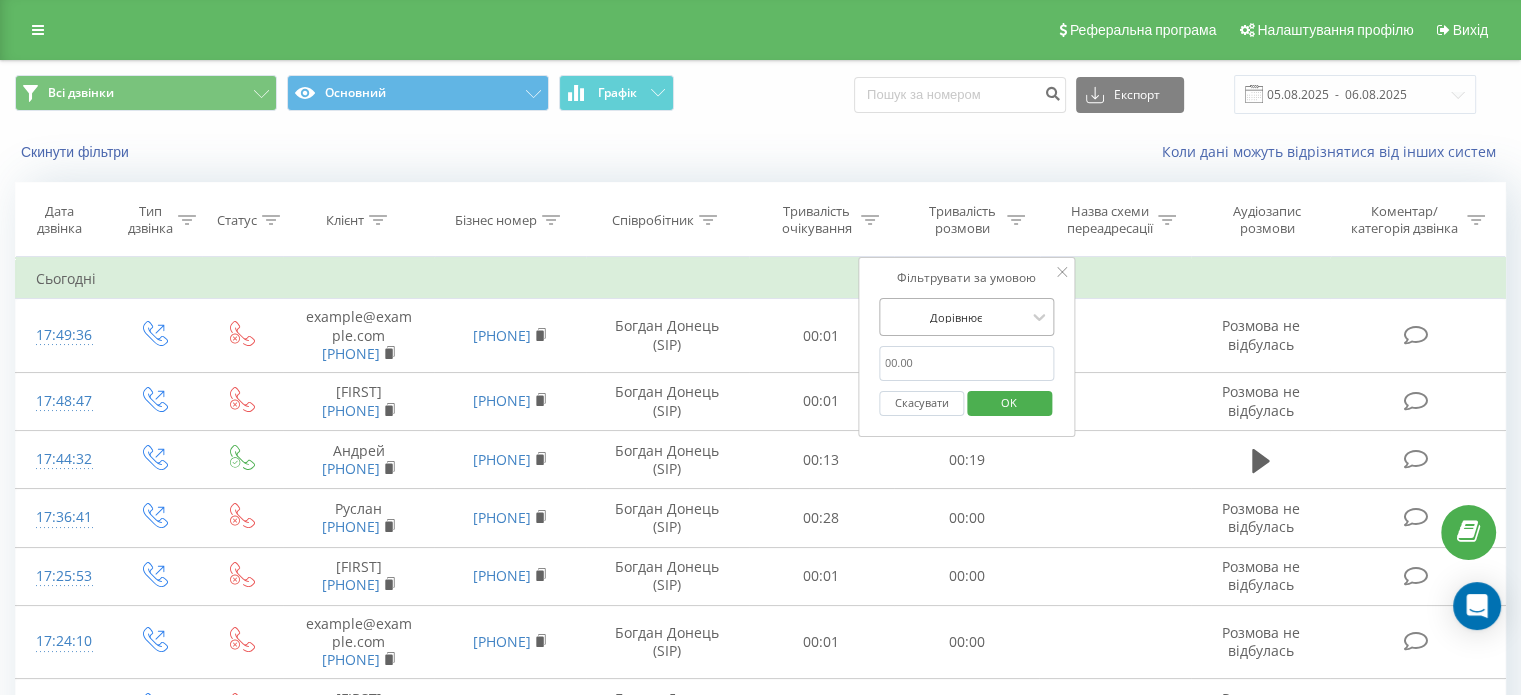 click at bounding box center [956, 317] 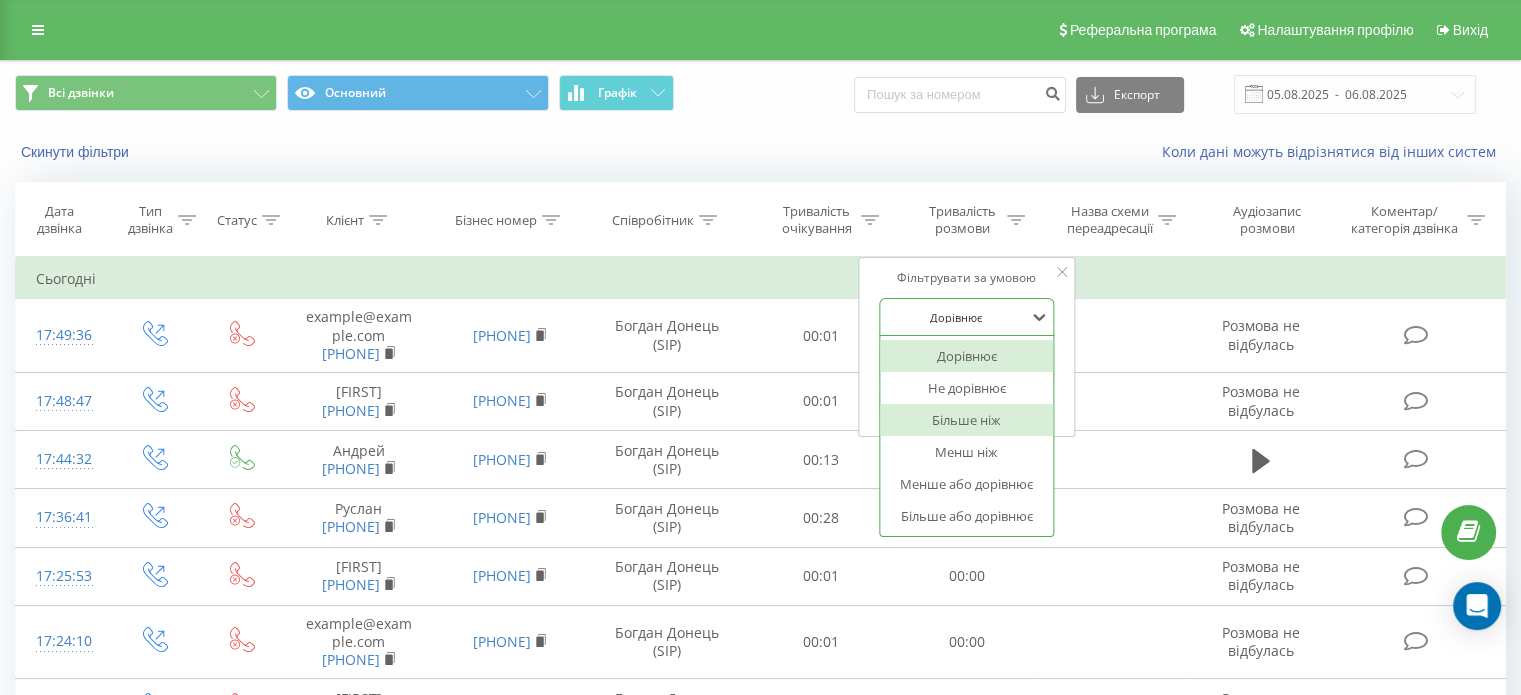 click on "Більше ніж" at bounding box center [967, 420] 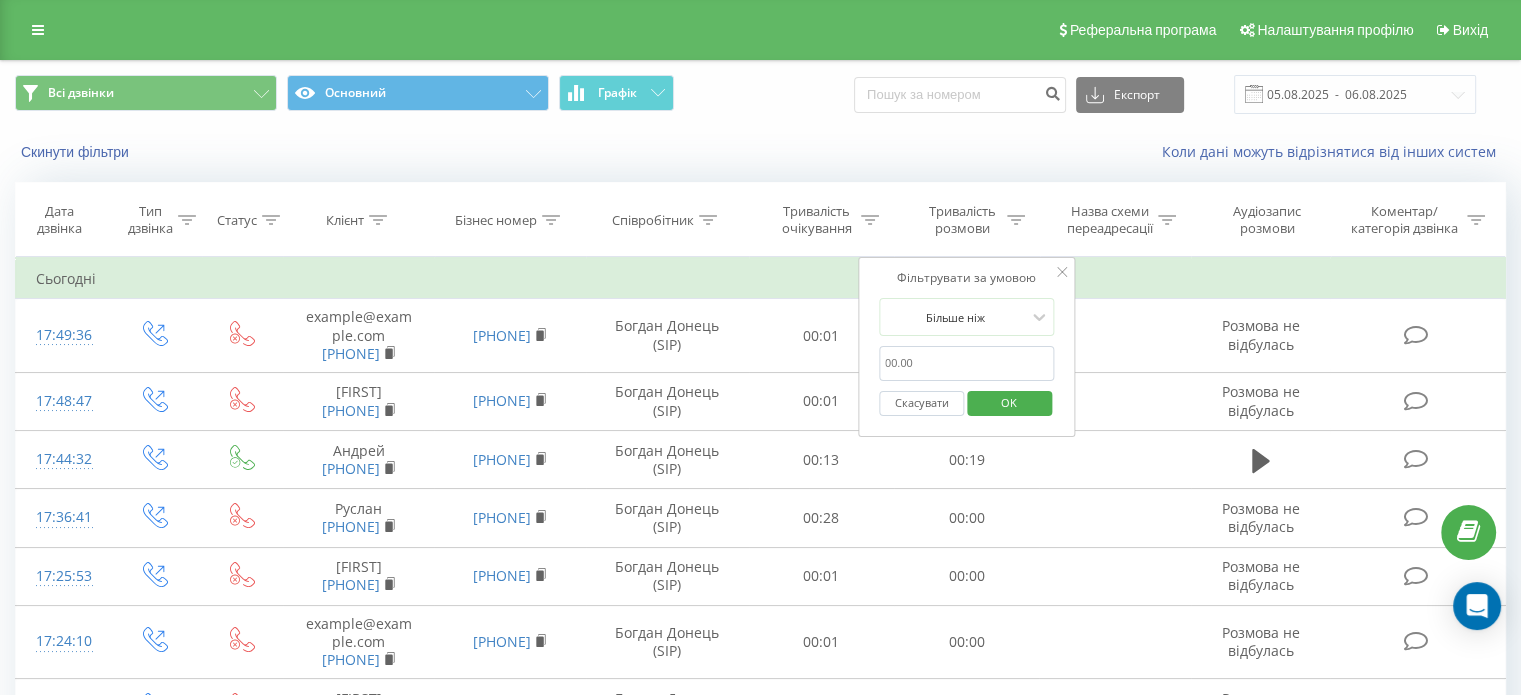 click at bounding box center [967, 363] 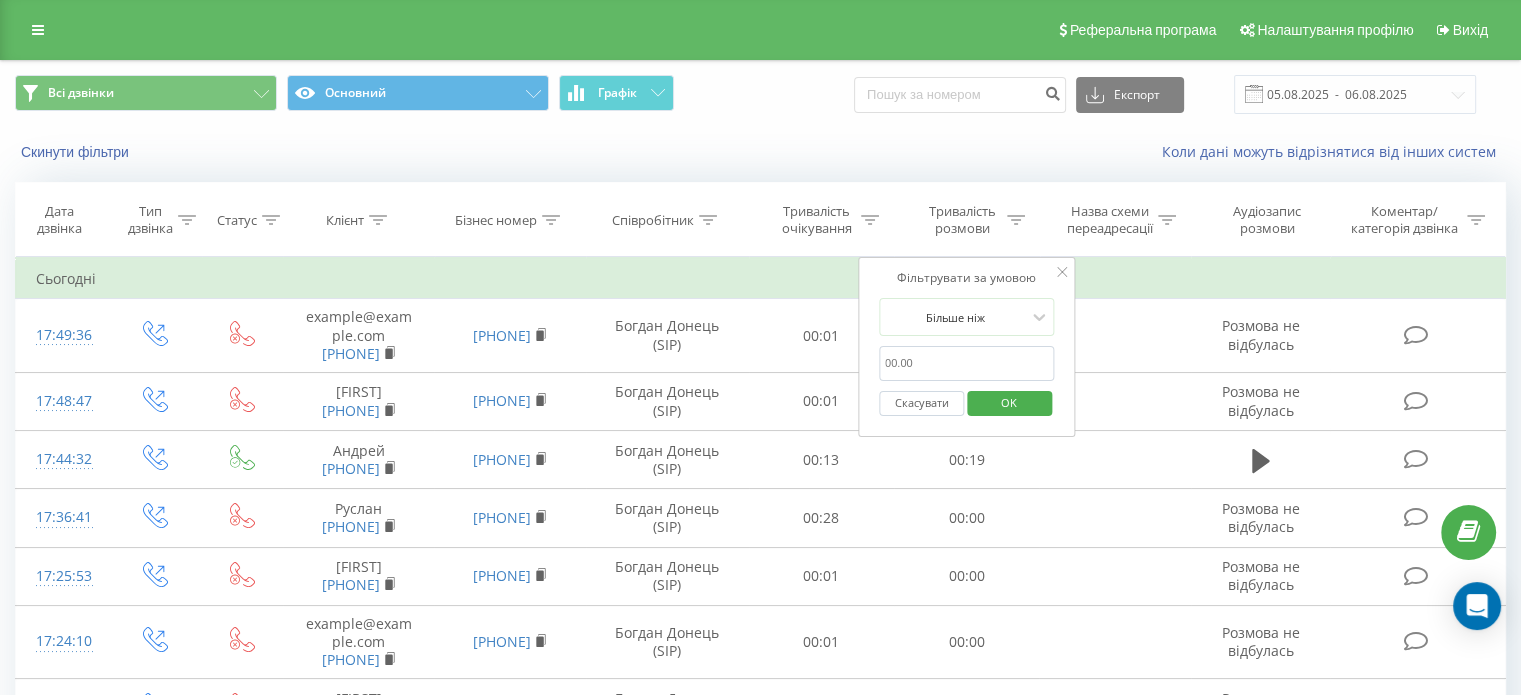type on "30.00" 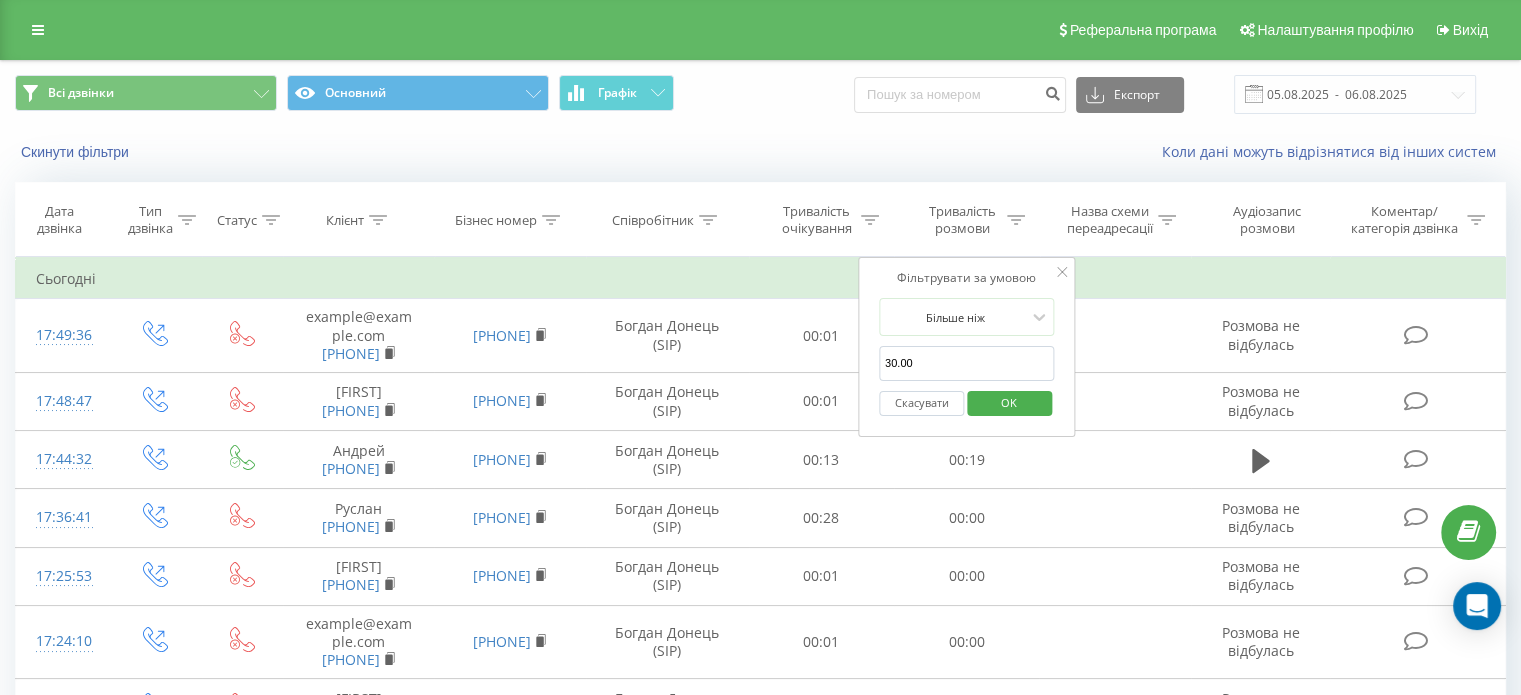 click on "OK" at bounding box center (1009, 402) 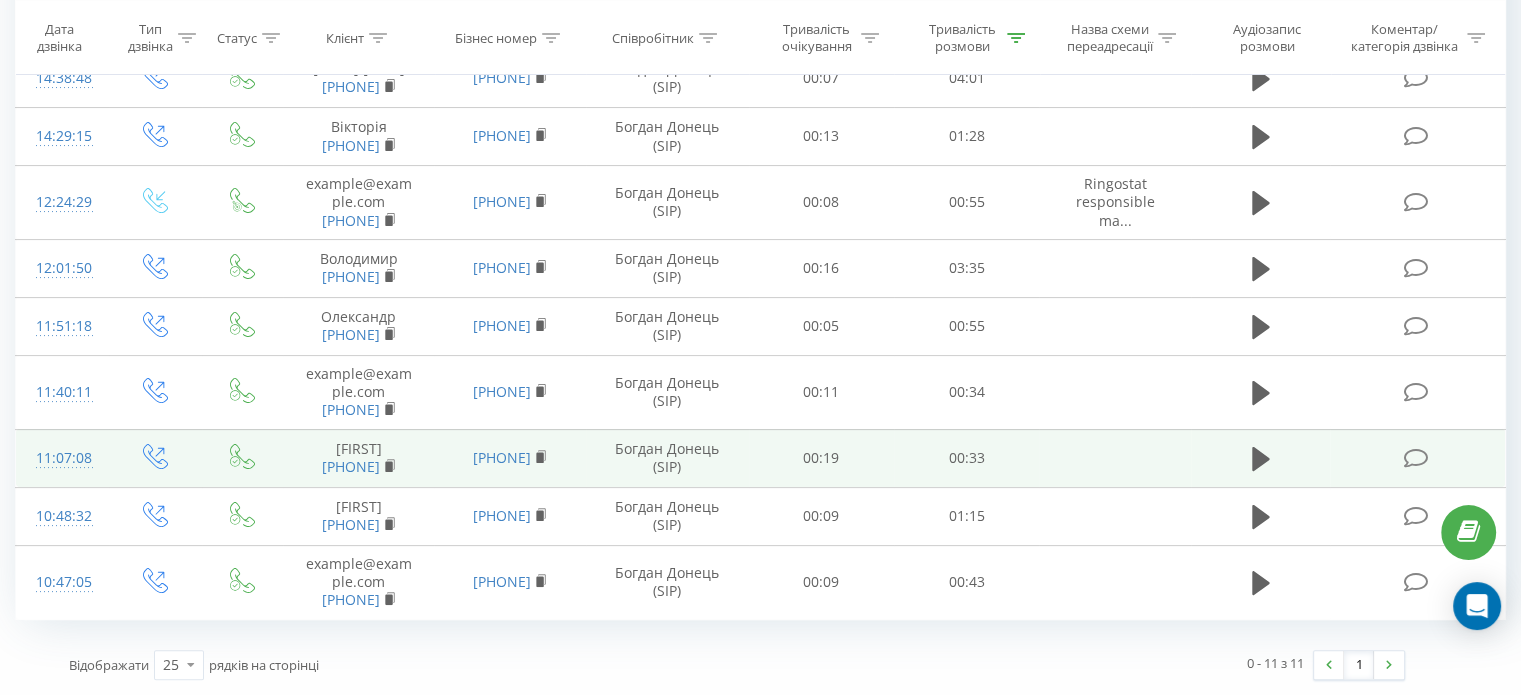 scroll, scrollTop: 558, scrollLeft: 0, axis: vertical 